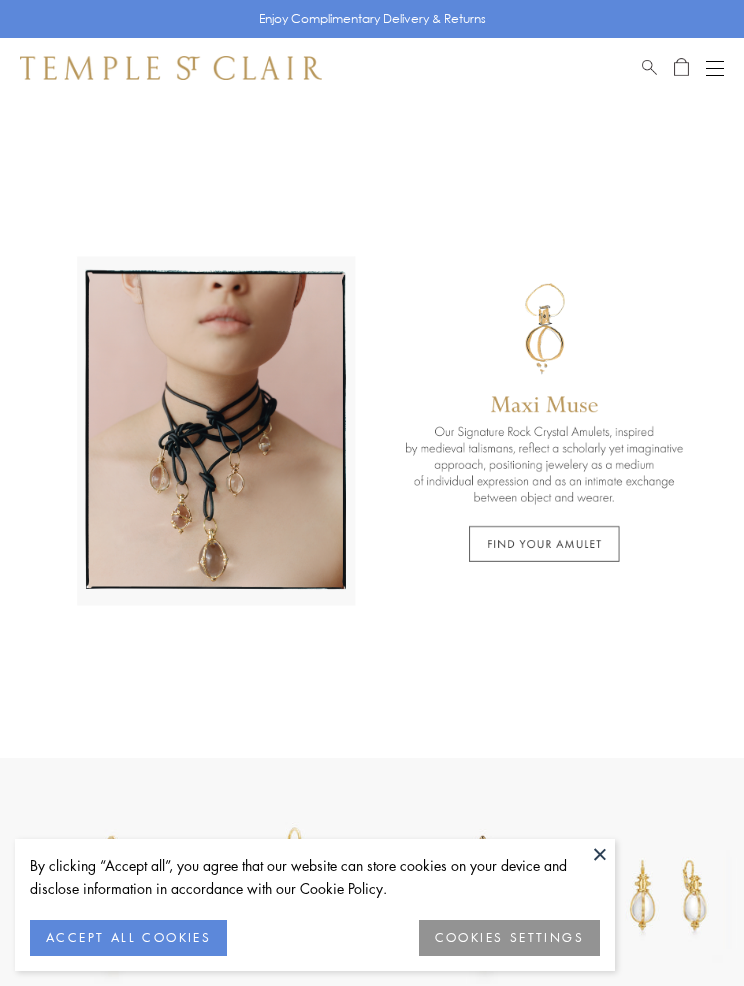 scroll, scrollTop: 0, scrollLeft: 0, axis: both 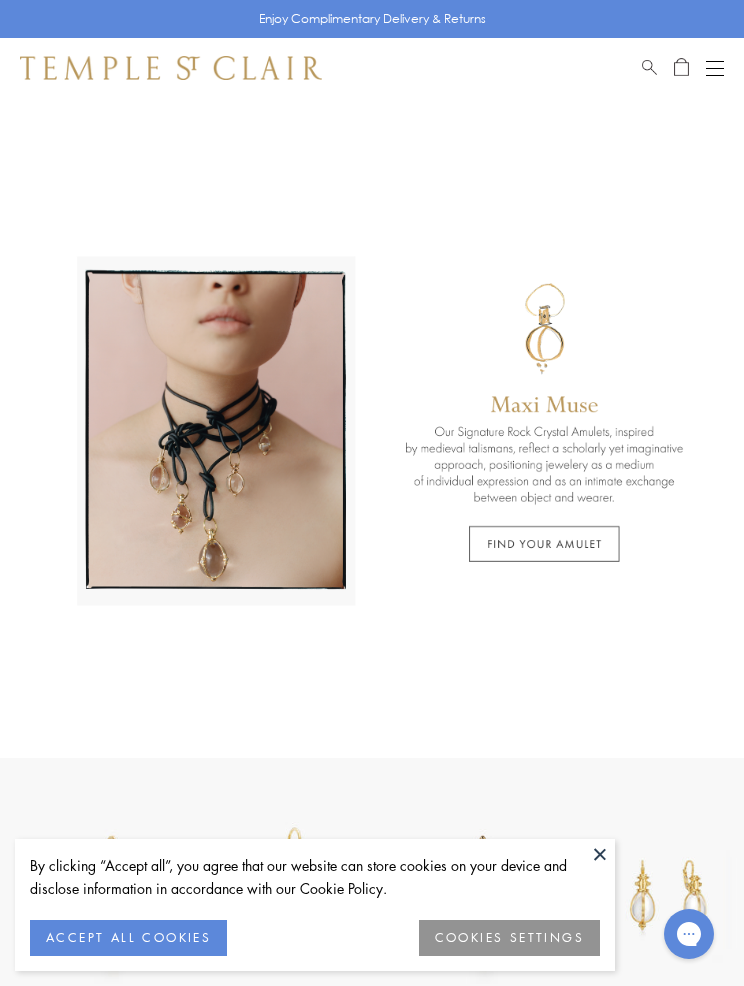 click on "Shop Shop
Categories Amulets   Pendants & Charms   Lockets   Chains & Leather Cords   Earrings   Rings   Bracelets & Bangles   Necklaces   Books & Notebooks   View All   Collections Rock Crystal Amulet   Angels   Color Theory   Celestial   Tree of Life   Royal Blue Moonstone   Zodiac   Featured Travel Jewels   New Arrivals   S25 Fiori Collection   Our Exclusive Jewels   Jewels to Personalize   Limited Edition Jewels   Sassini Rings   Temple Classics   Temple St. Clair x Big Life Foundation    Curated for you
Temple Convertible Charm Bracelet Shop Now" at bounding box center [372, 68] 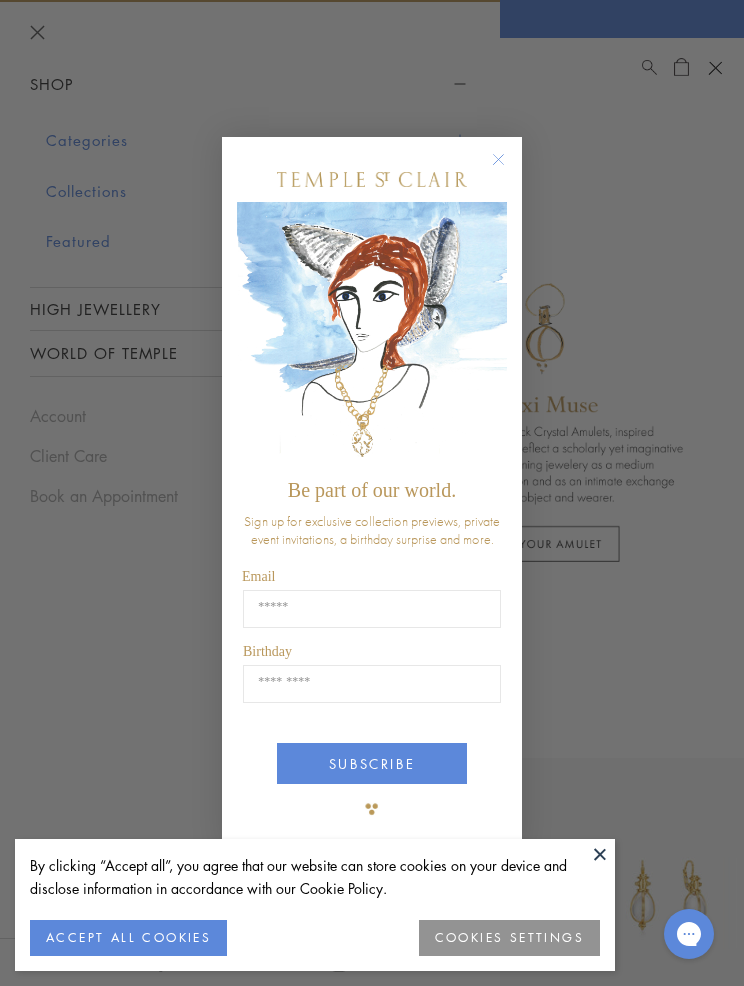 click 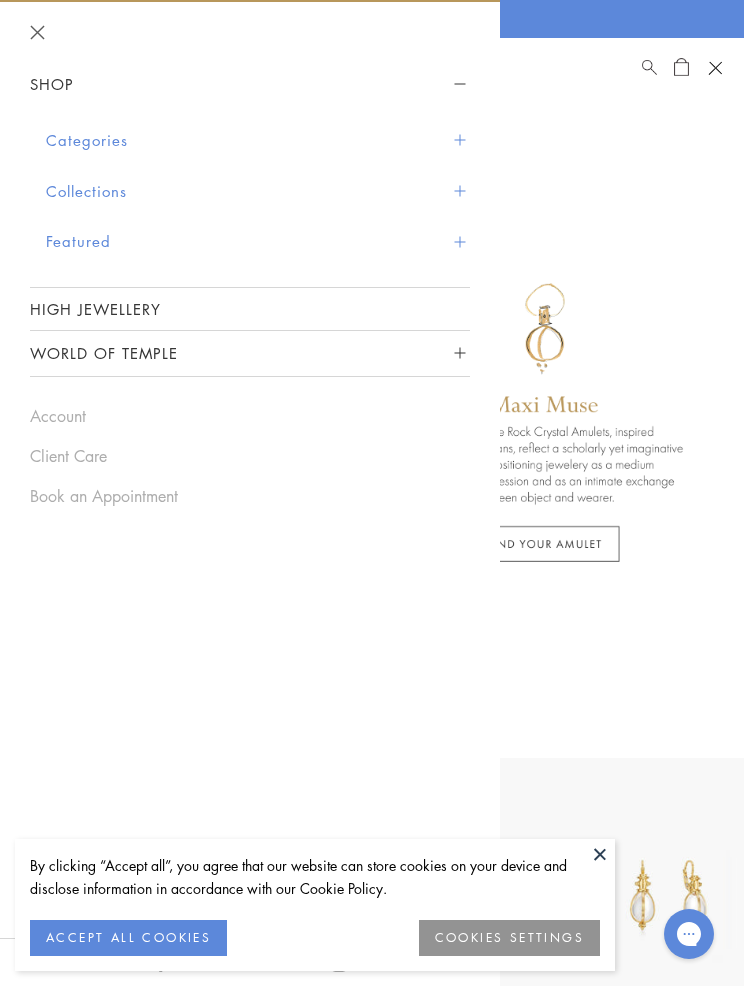 click at bounding box center (459, 190) 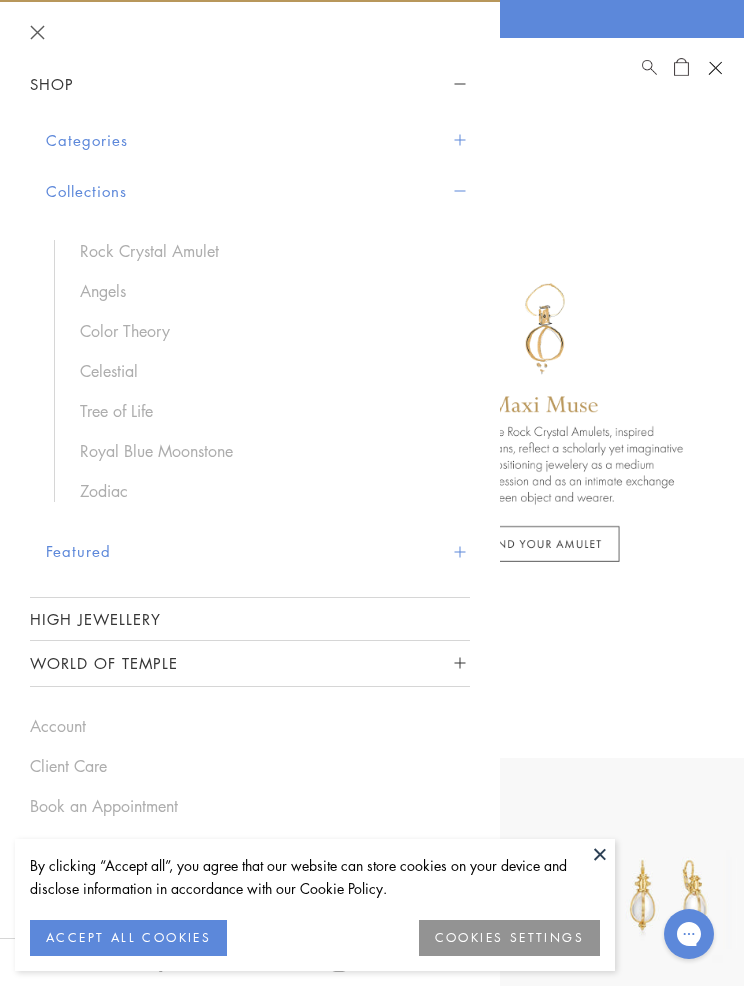 click at bounding box center (459, 140) 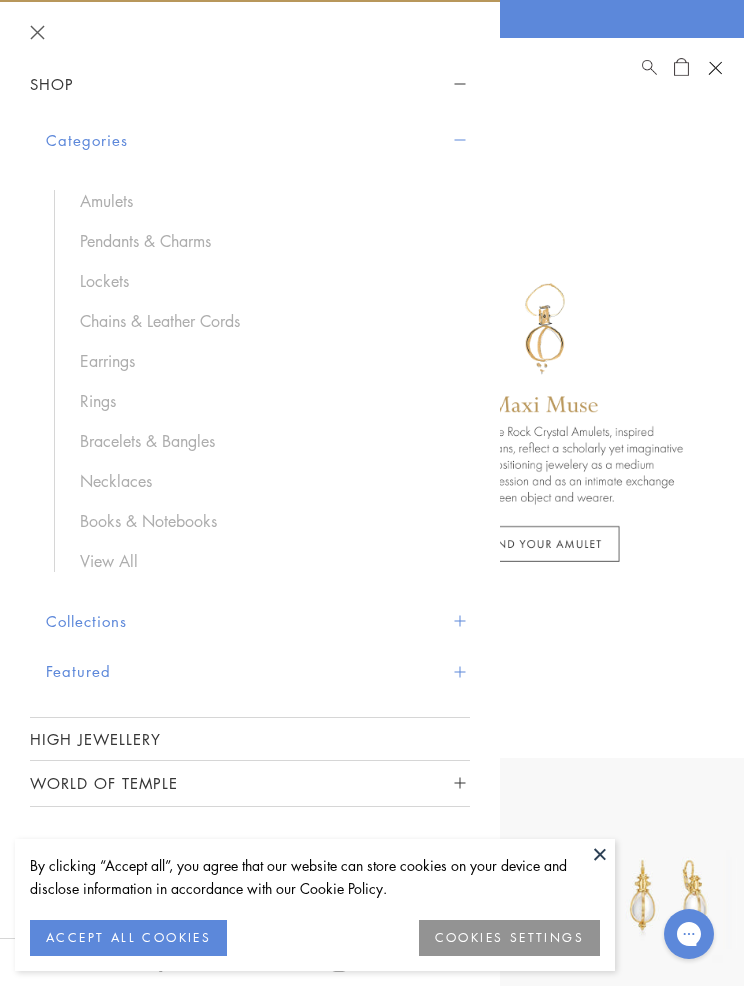 click on "Rings" at bounding box center [265, 401] 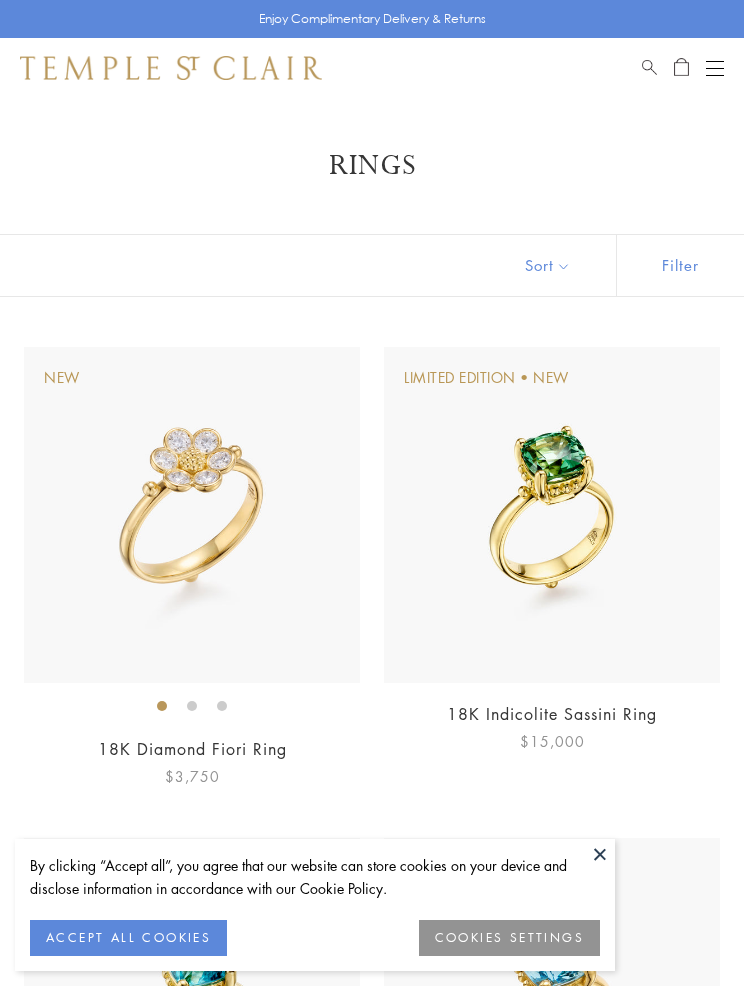scroll, scrollTop: 0, scrollLeft: 0, axis: both 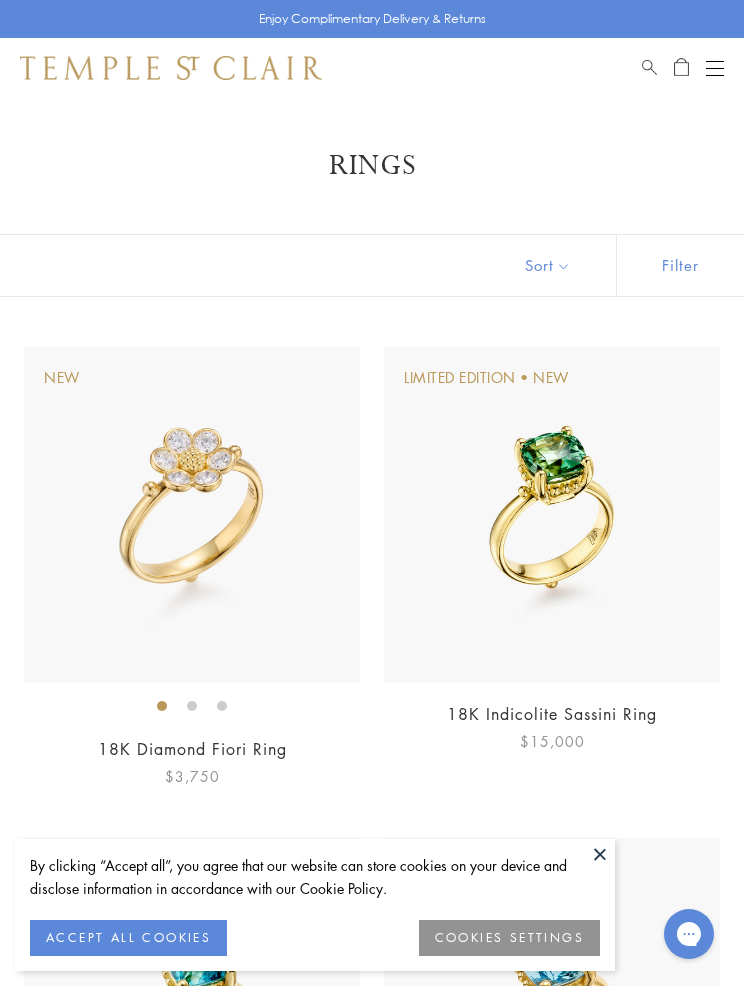 click on "Sort" at bounding box center (548, 265) 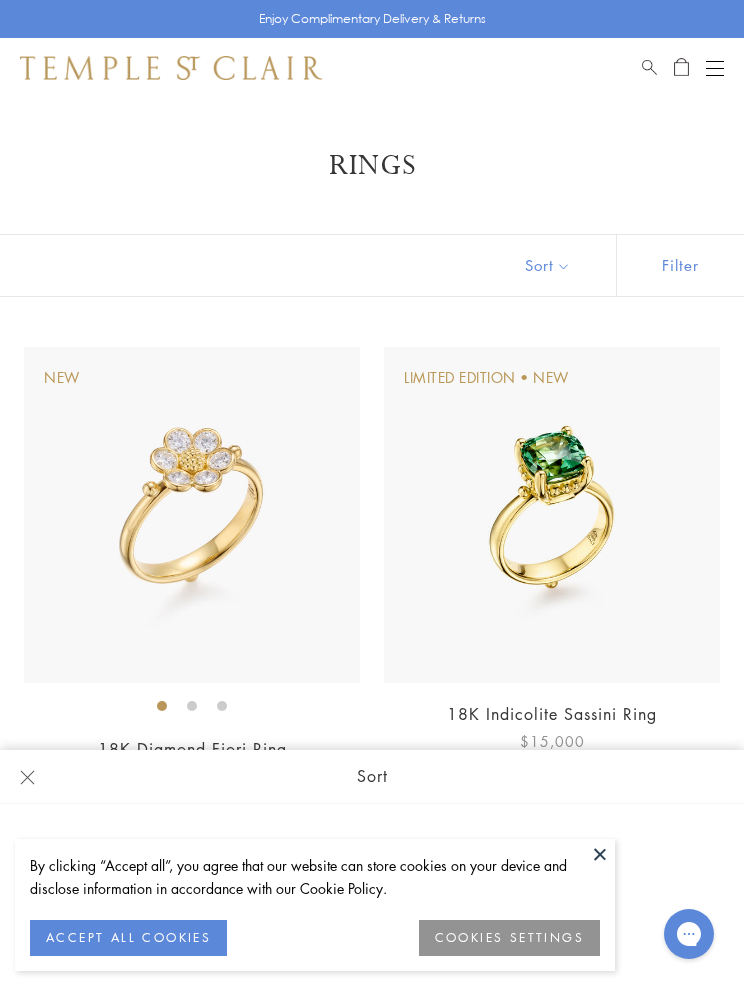 click on "Best selling" at bounding box center [372, 846] 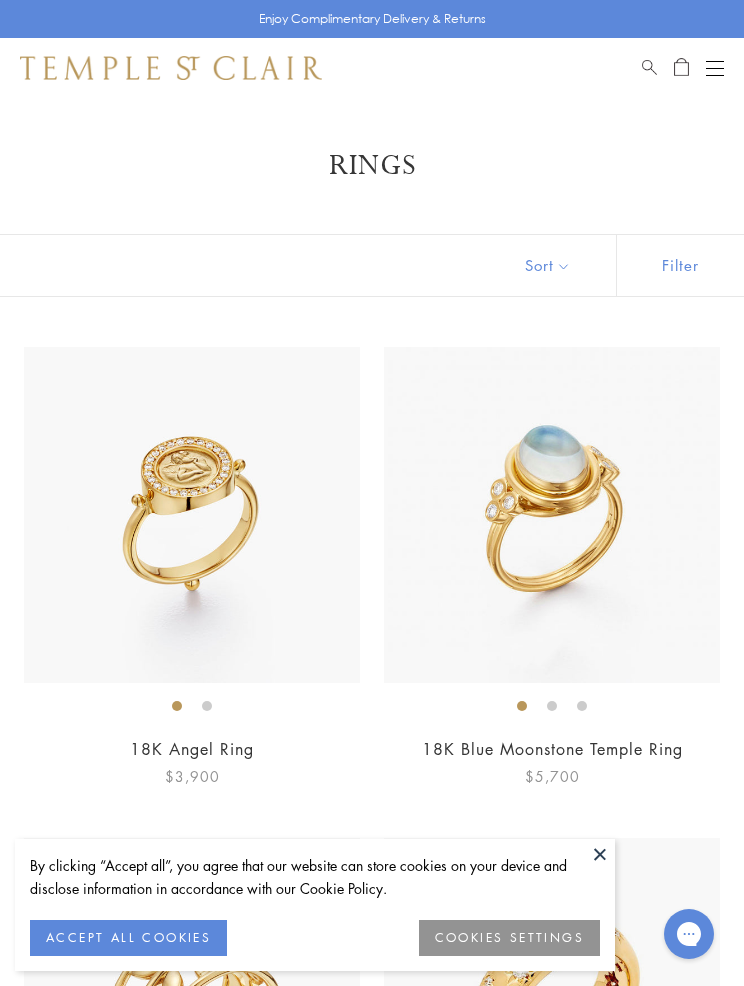 click on "COOKIES SETTINGS" at bounding box center (509, 938) 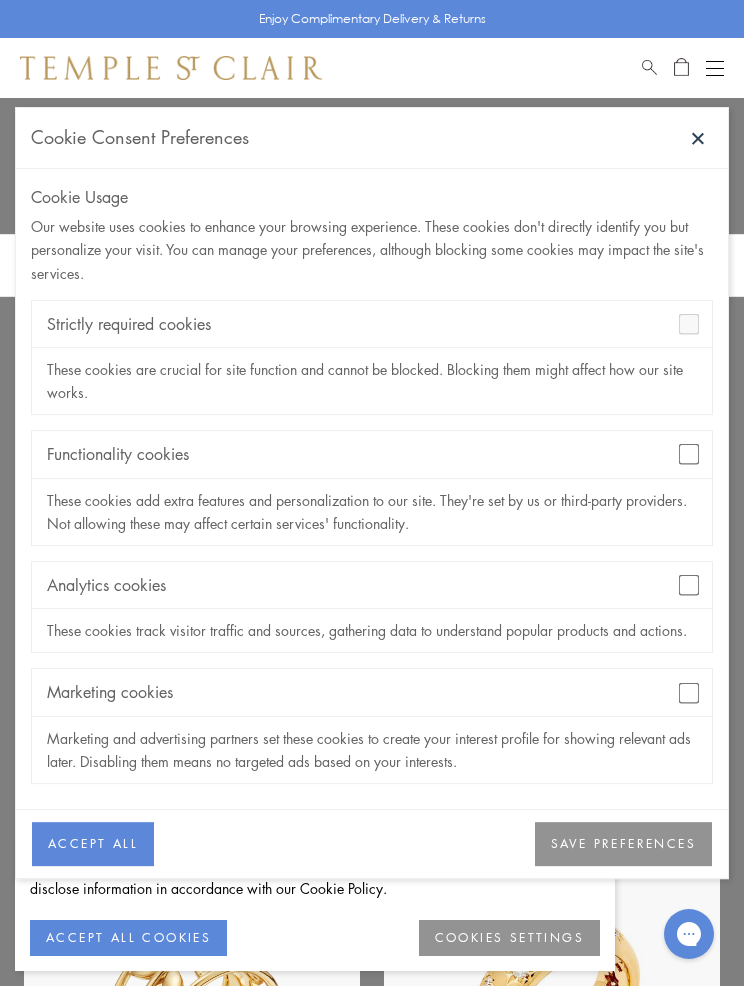 click on "Marketing cookies" at bounding box center (372, 692) 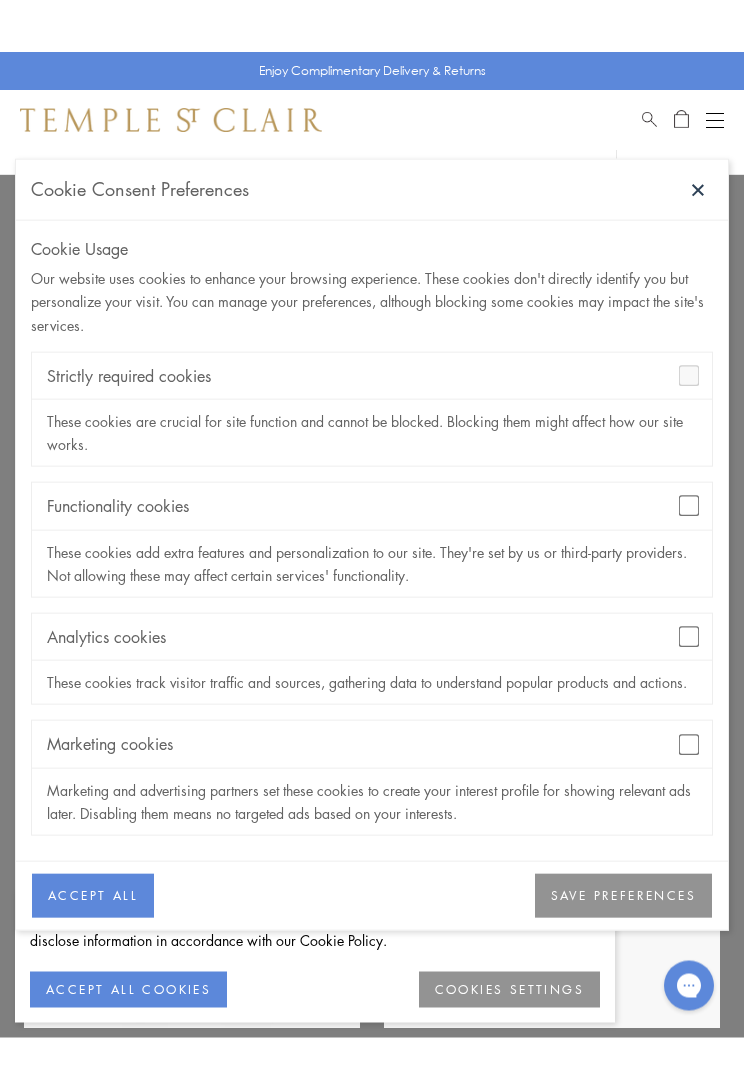 scroll, scrollTop: 198, scrollLeft: 0, axis: vertical 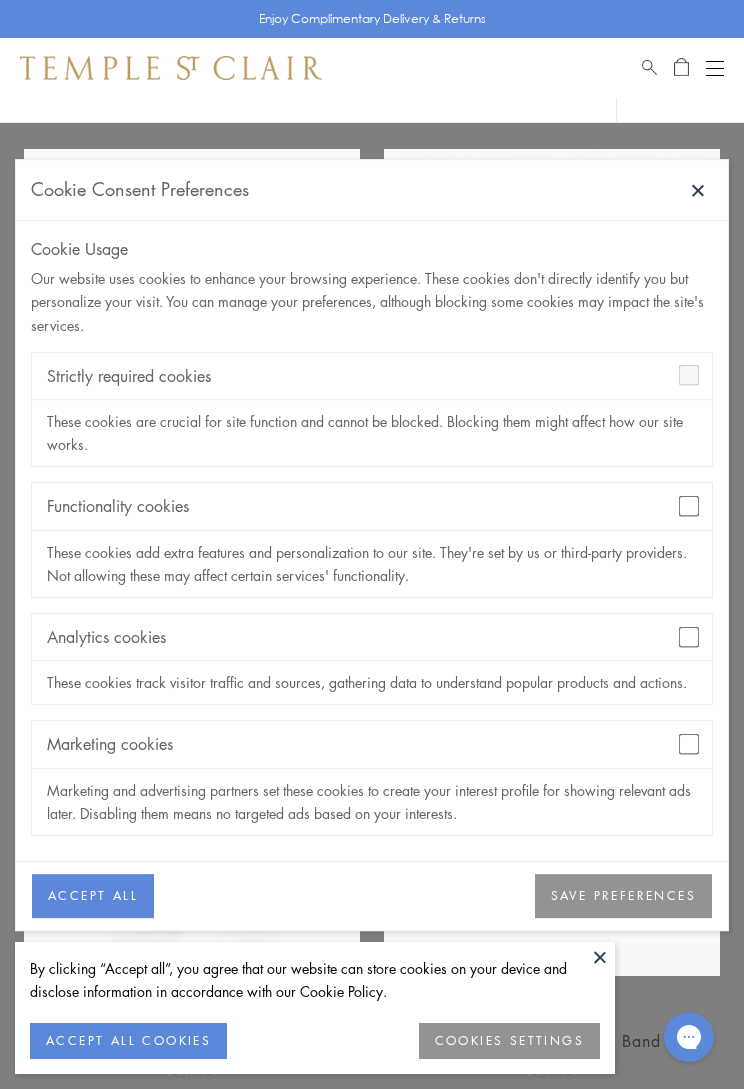 click on "SAVE PREFERENCES" at bounding box center (623, 896) 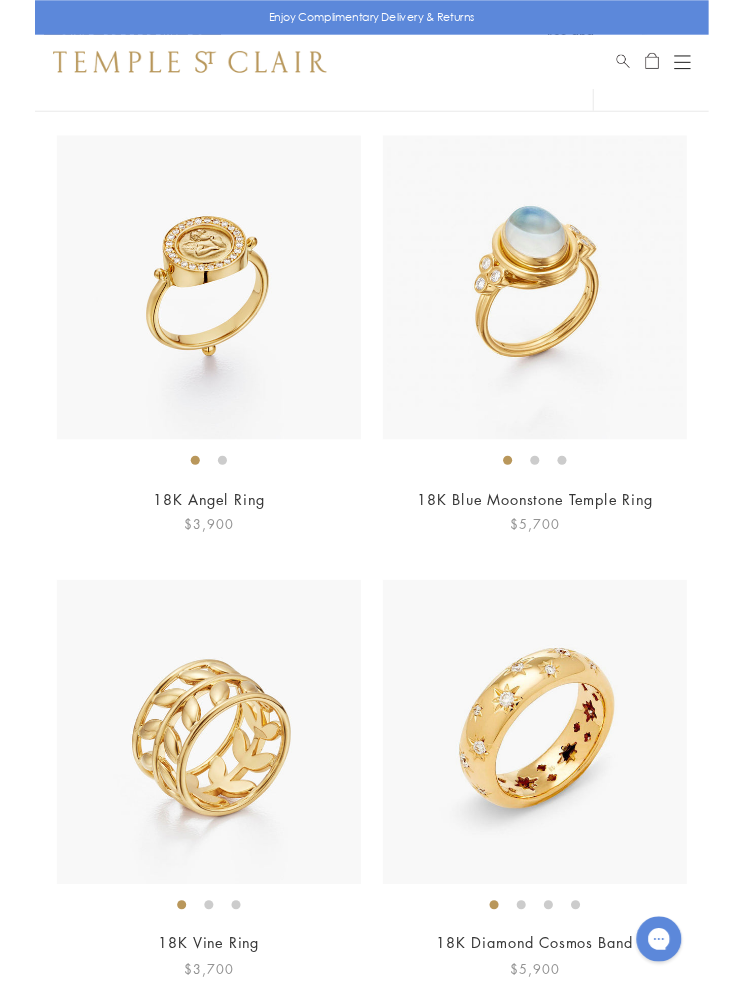 scroll, scrollTop: 0, scrollLeft: 0, axis: both 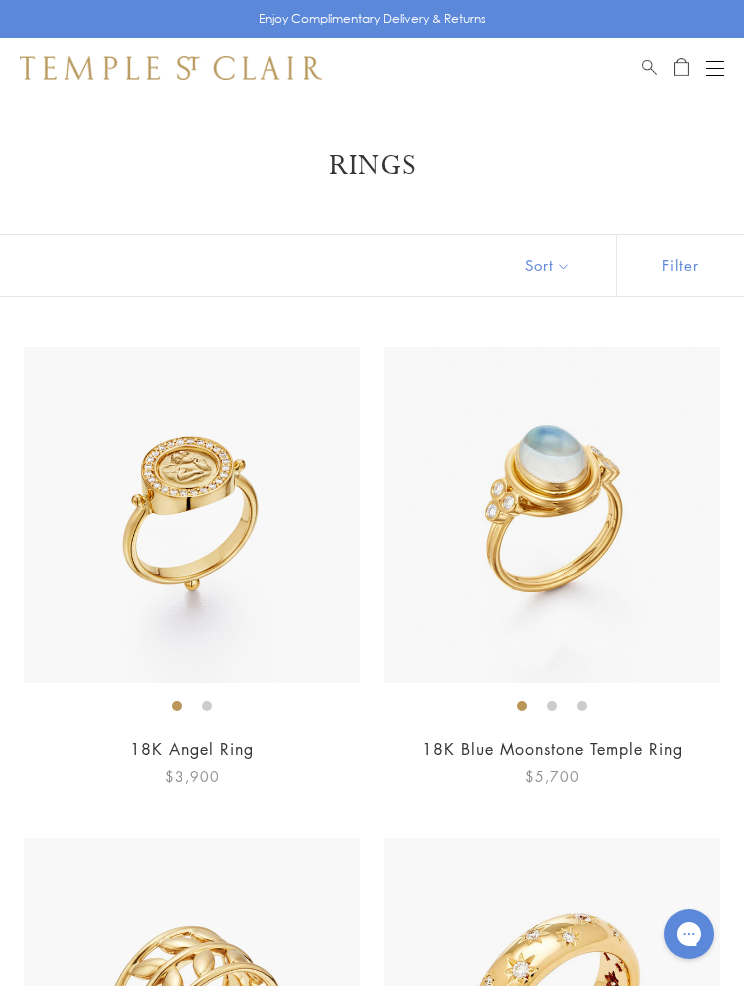 click on "Sort" at bounding box center (548, 265) 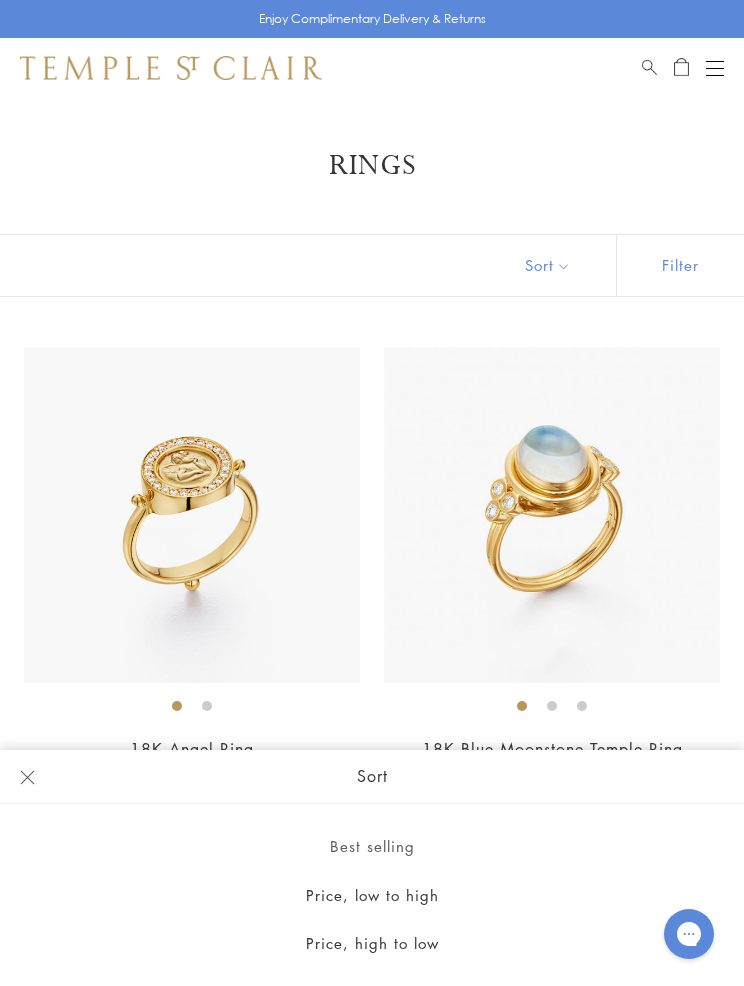 click on "Price, high to low" at bounding box center [372, 943] 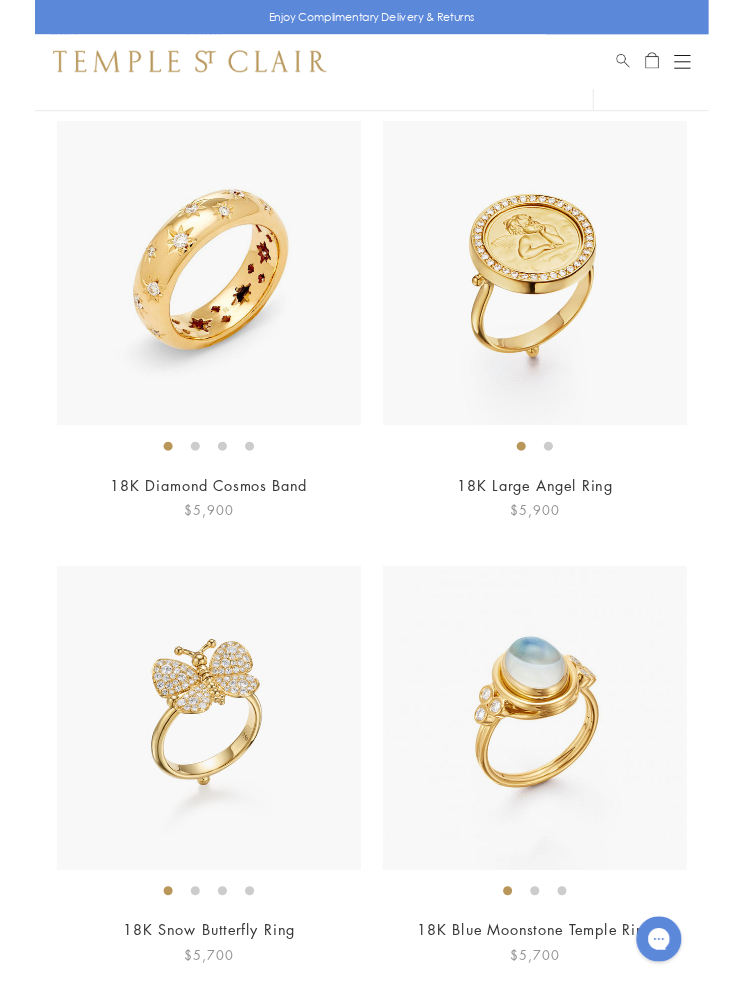 scroll, scrollTop: 8840, scrollLeft: 0, axis: vertical 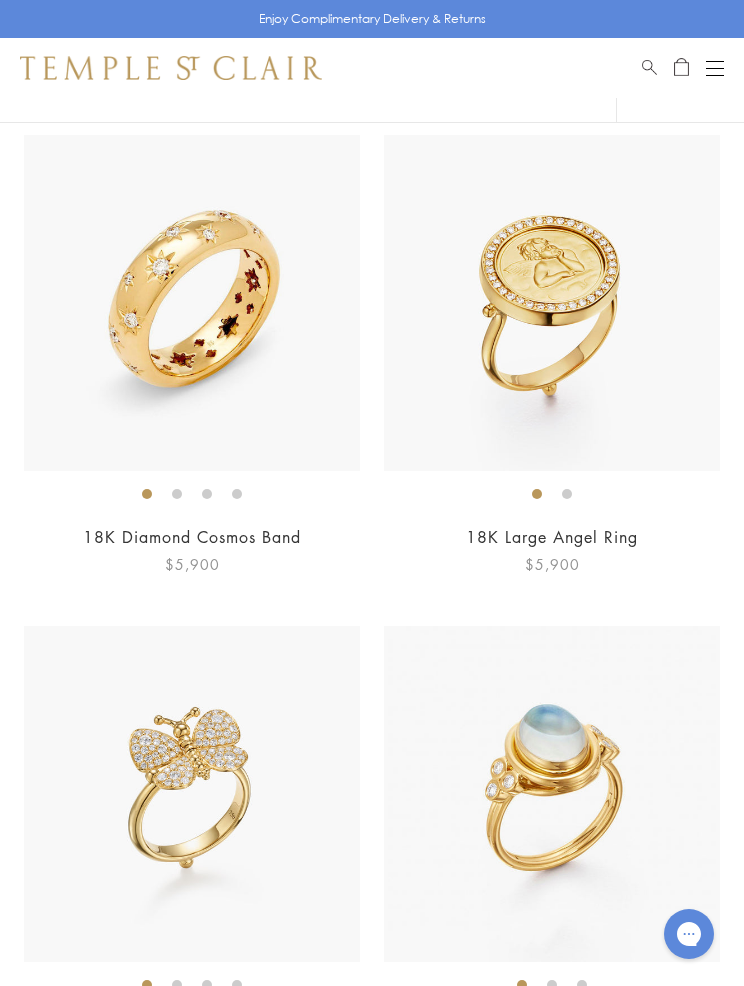 click on "18K Large Angel Ring
$5,900" at bounding box center [552, 355] 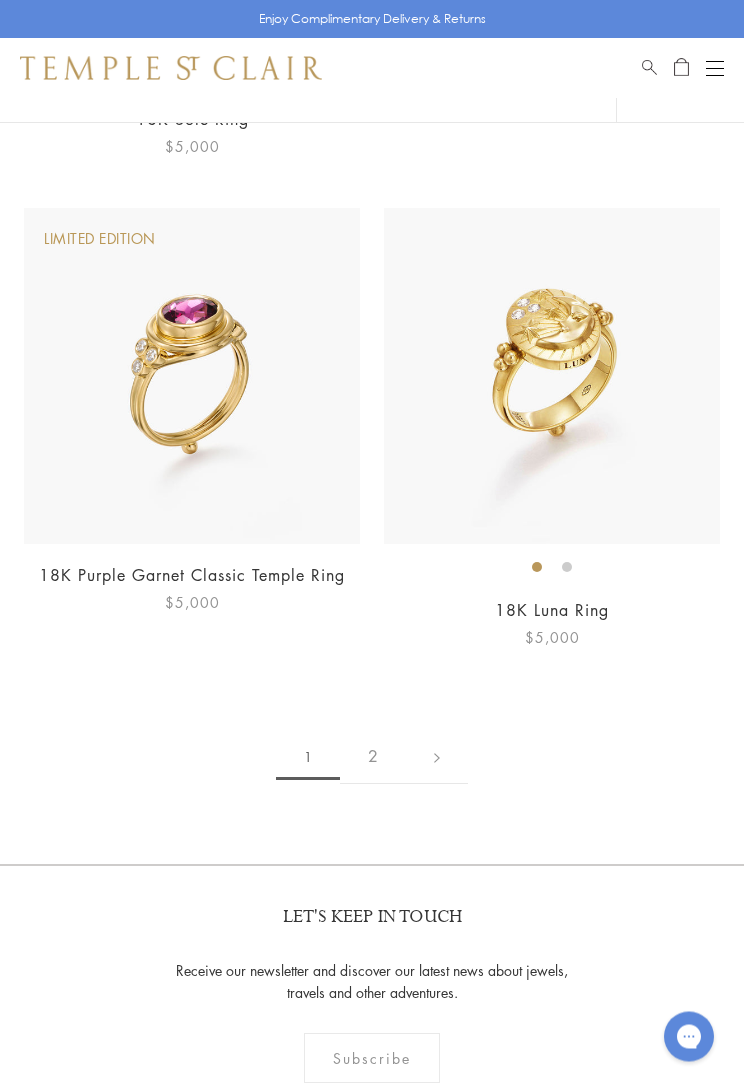 scroll, scrollTop: 11222, scrollLeft: 0, axis: vertical 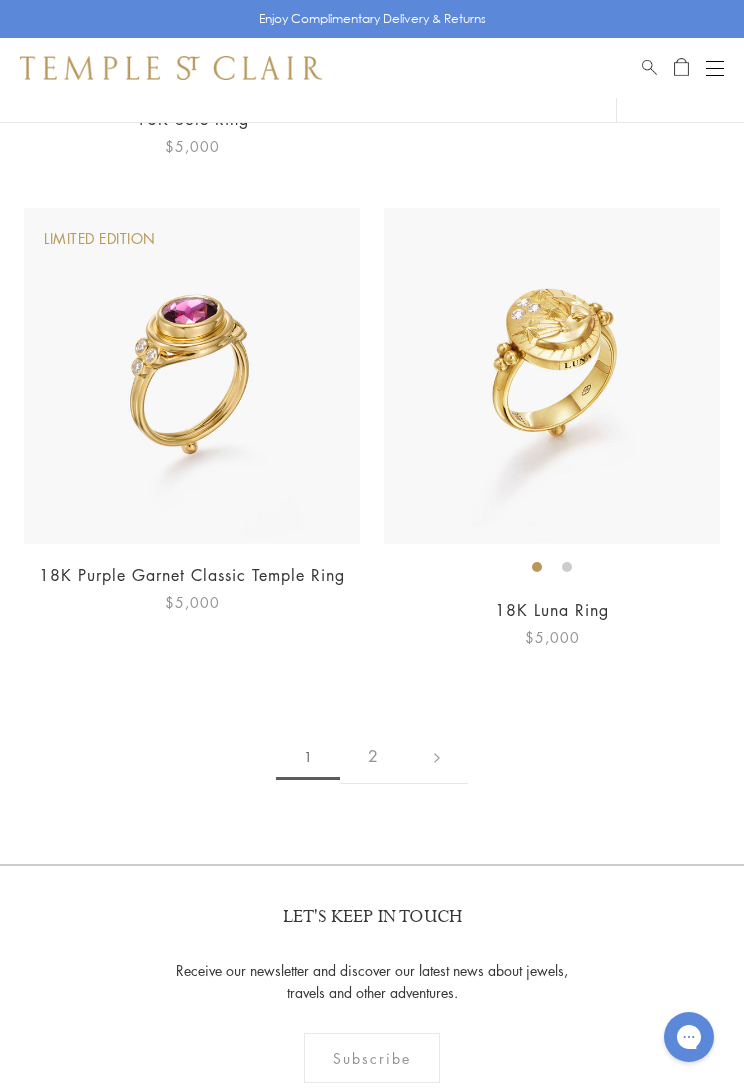 click on "2" at bounding box center (373, 756) 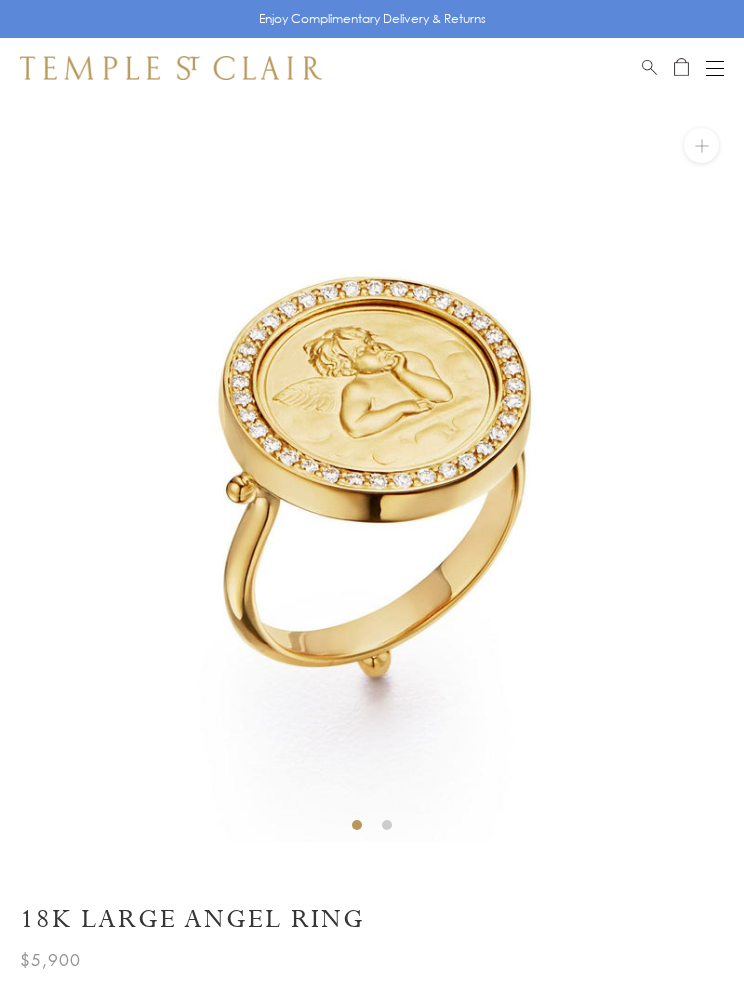 scroll, scrollTop: 30, scrollLeft: 0, axis: vertical 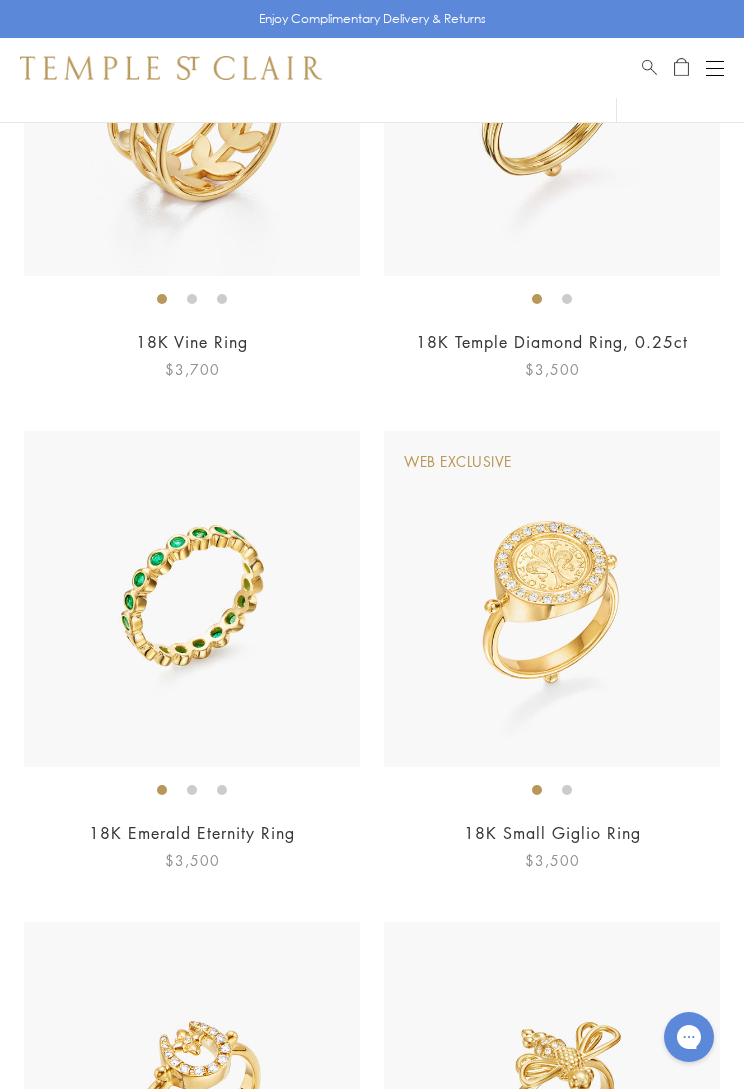 click at bounding box center [552, 599] 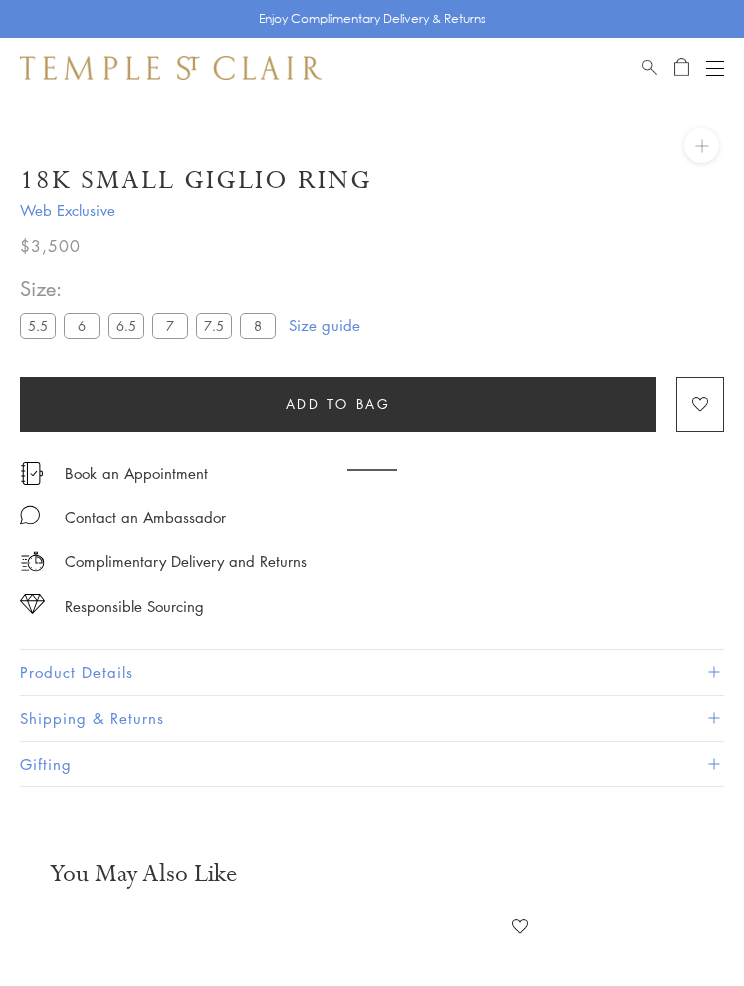 scroll, scrollTop: 71, scrollLeft: 0, axis: vertical 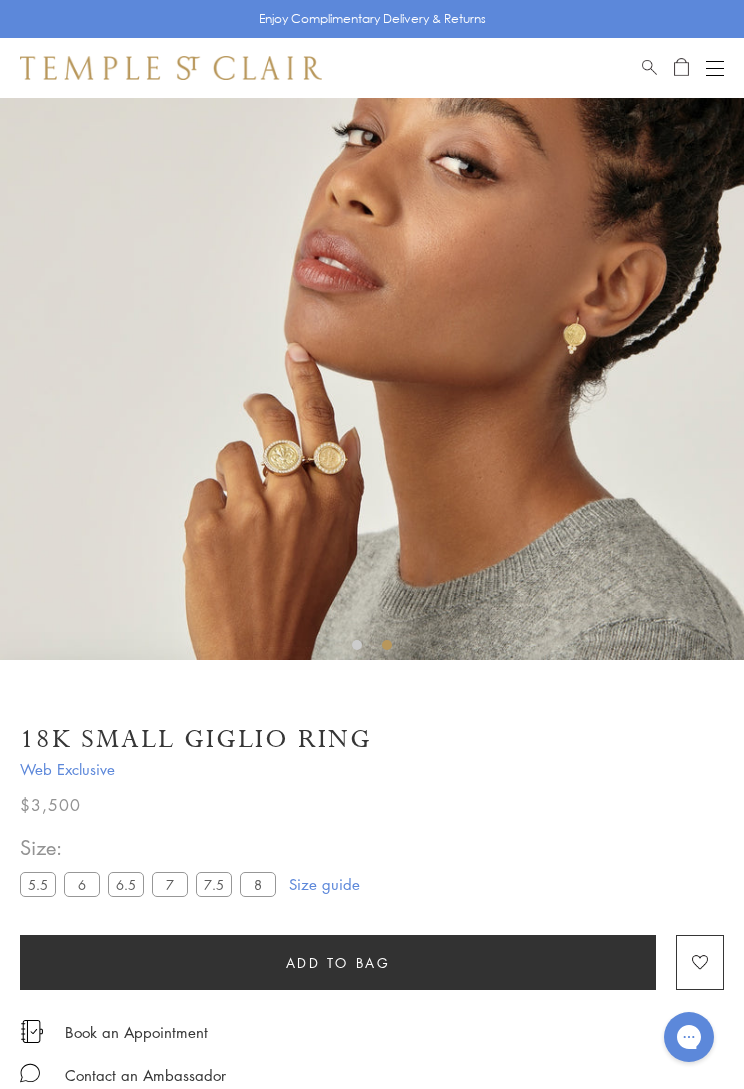 click at bounding box center [372, 289] 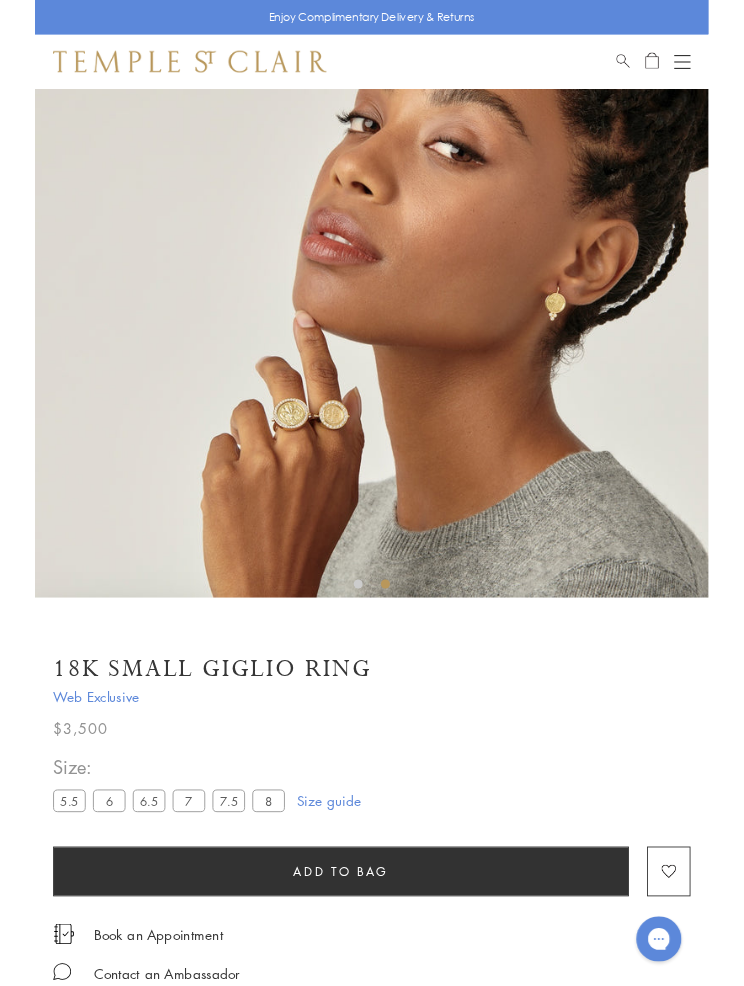 scroll, scrollTop: 188, scrollLeft: 0, axis: vertical 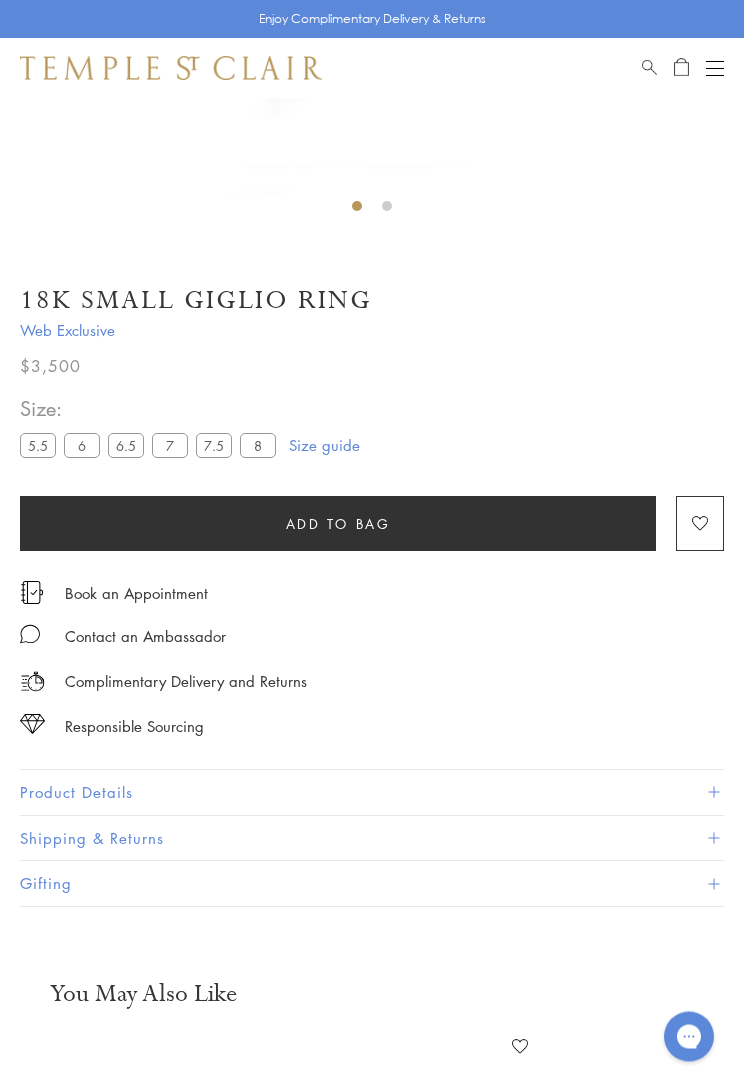 click on "Product Details" at bounding box center [372, 793] 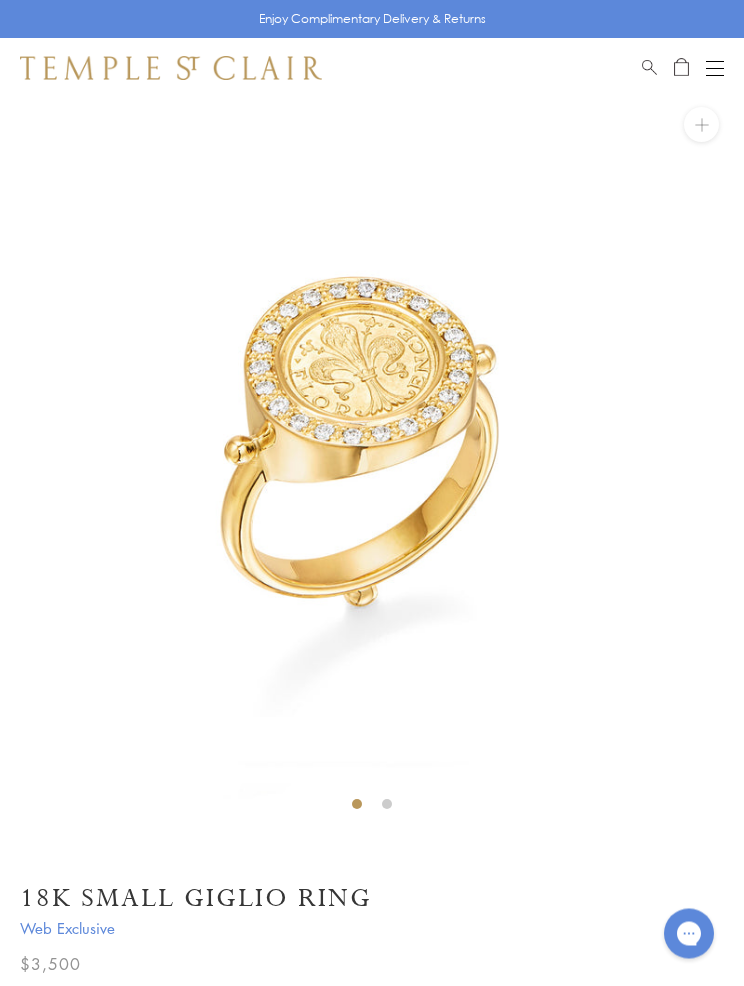 scroll, scrollTop: 0, scrollLeft: 0, axis: both 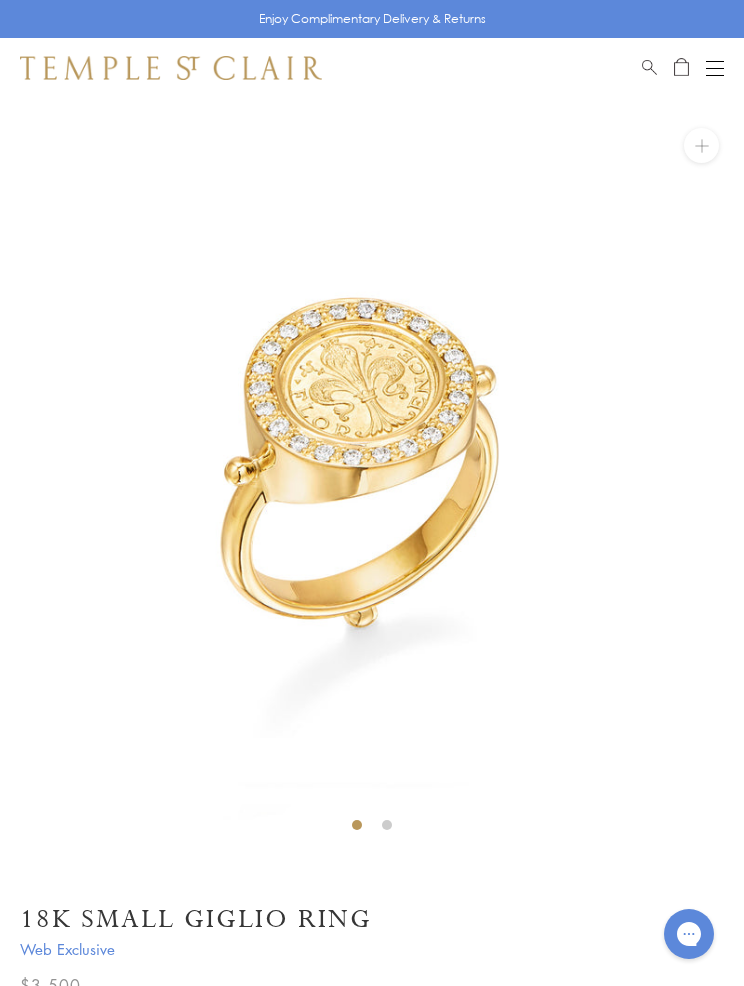 click at bounding box center (649, 64) 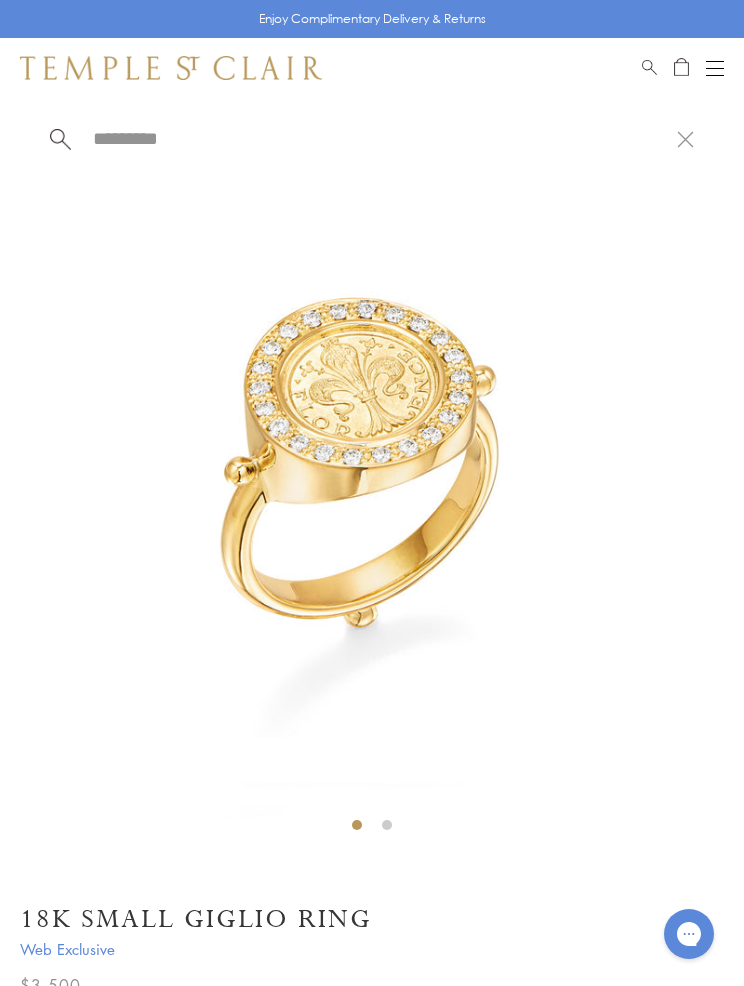 click at bounding box center [649, 64] 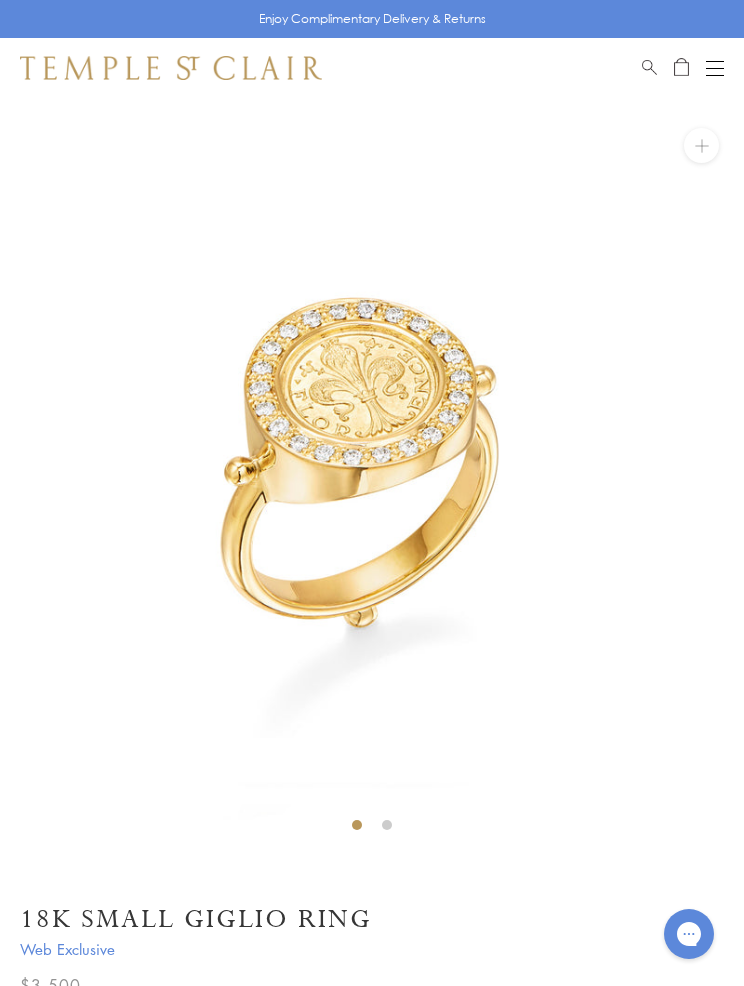click on "Shop Shop
Categories Amulets   Pendants & Charms   Lockets   Chains & Leather Cords   Earrings   Rings   Bracelets & Bangles   Necklaces   Books & Notebooks   View All   Collections Rock Crystal Amulet   Angels   Color Theory   Celestial   Tree of Life   Royal Blue Moonstone   Zodiac   Featured Travel Jewels   New Arrivals   S25 Fiori Collection   Our Exclusive Jewels   Jewels to Personalize   Limited Edition Jewels   Sassini Rings   Temple Classics   Temple St. Clair x Big Life Foundation    Curated for you
Temple Convertible Charm Bracelet Shop Now" at bounding box center [372, 68] 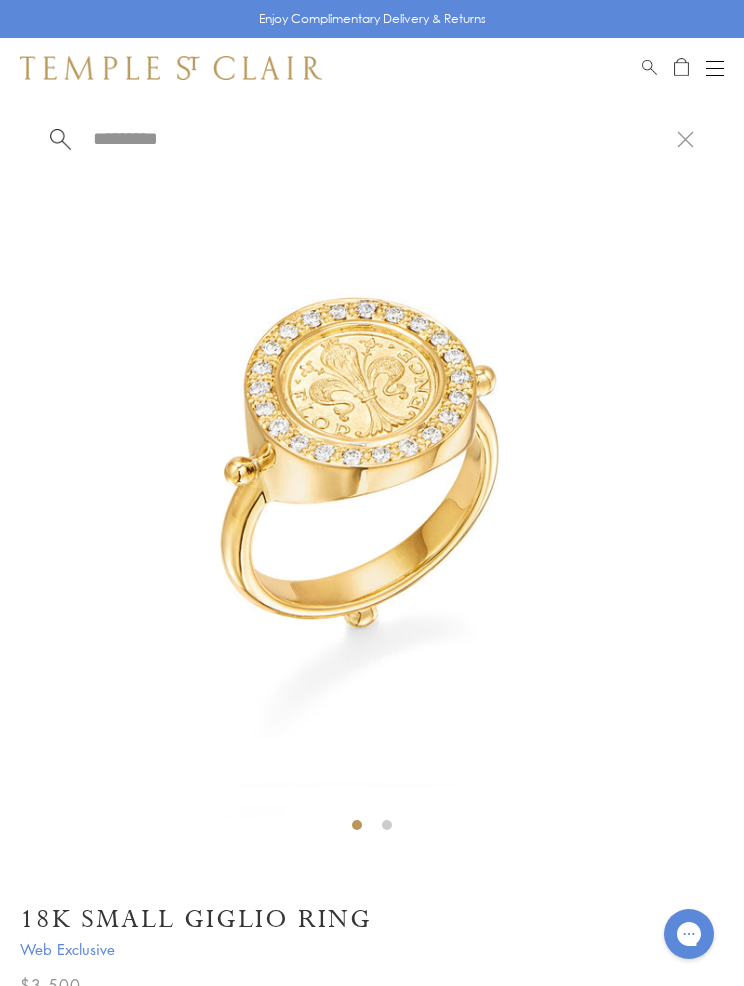 click at bounding box center [384, 138] 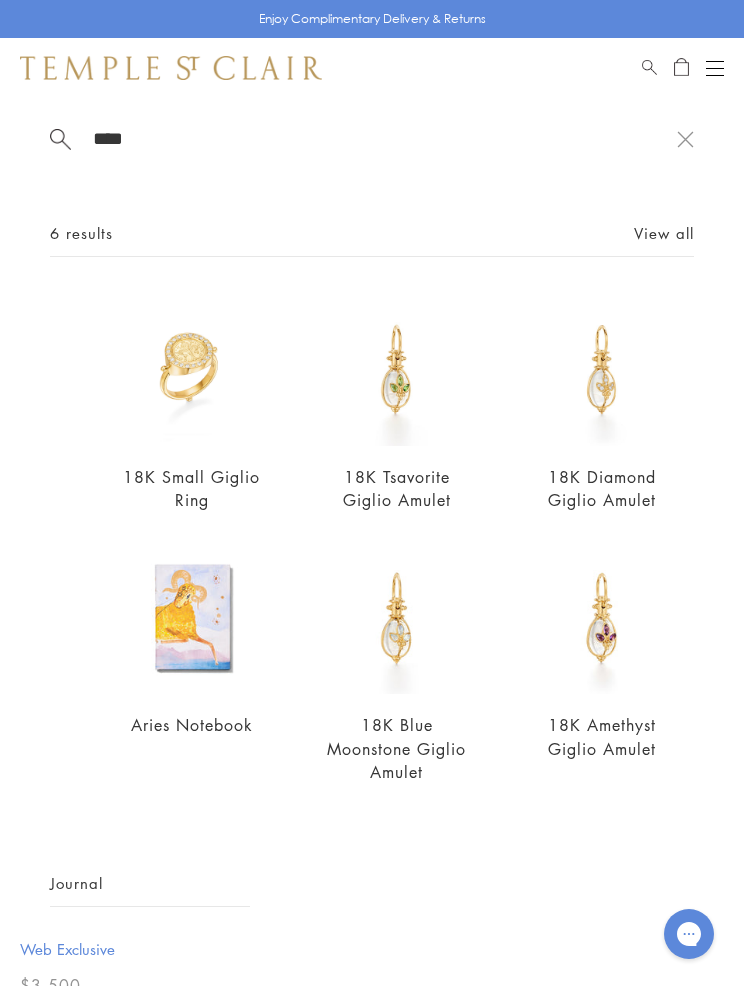 type on "****" 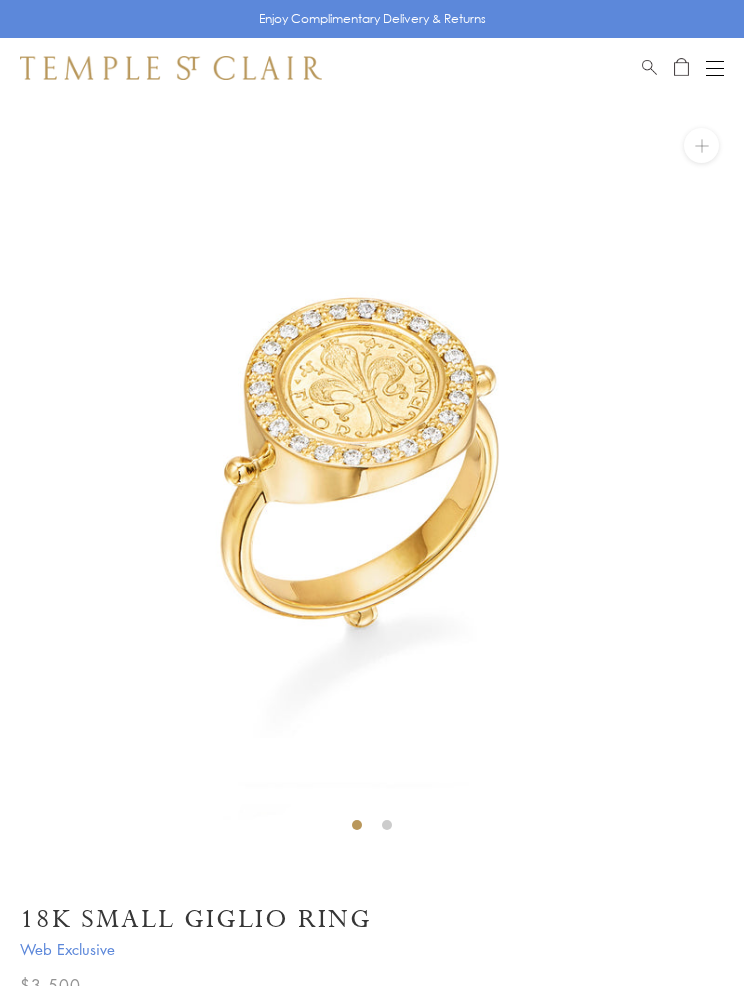 scroll, scrollTop: 0, scrollLeft: 0, axis: both 